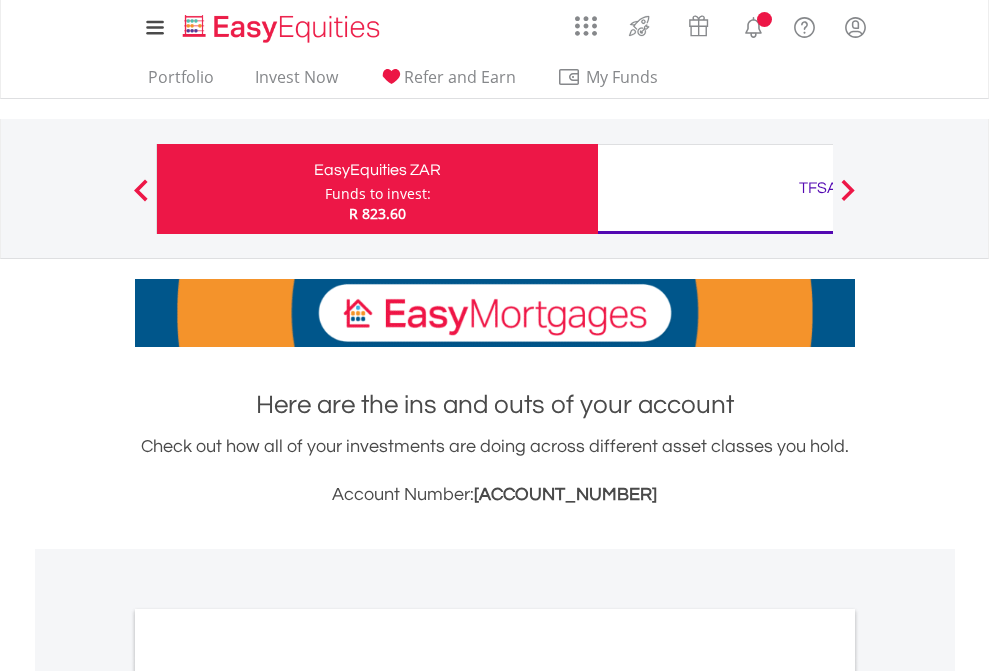 scroll, scrollTop: 0, scrollLeft: 0, axis: both 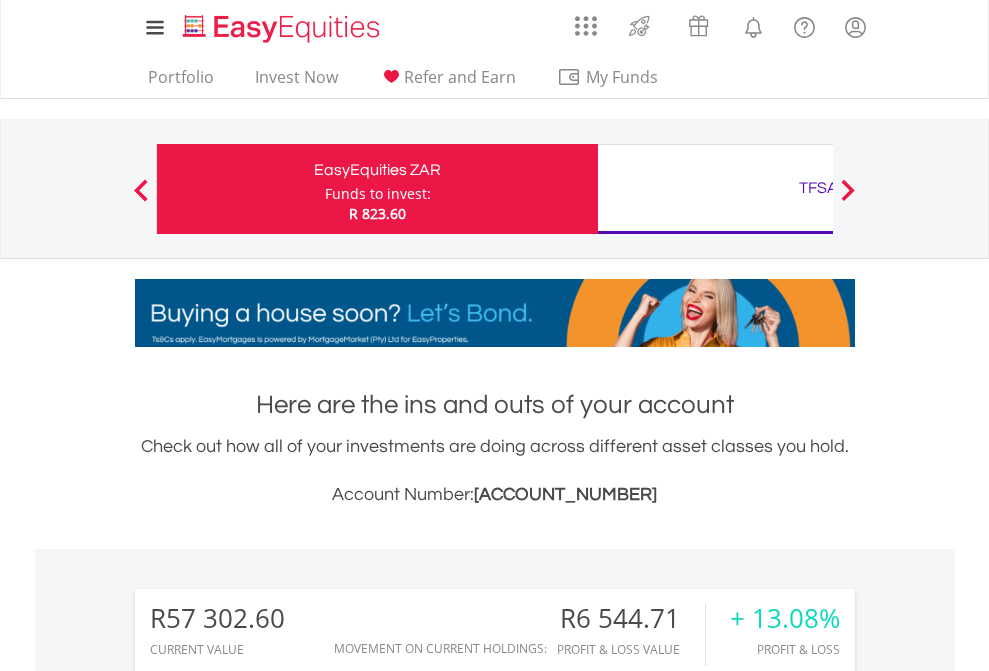 click on "Funds to invest:" at bounding box center [378, 194] 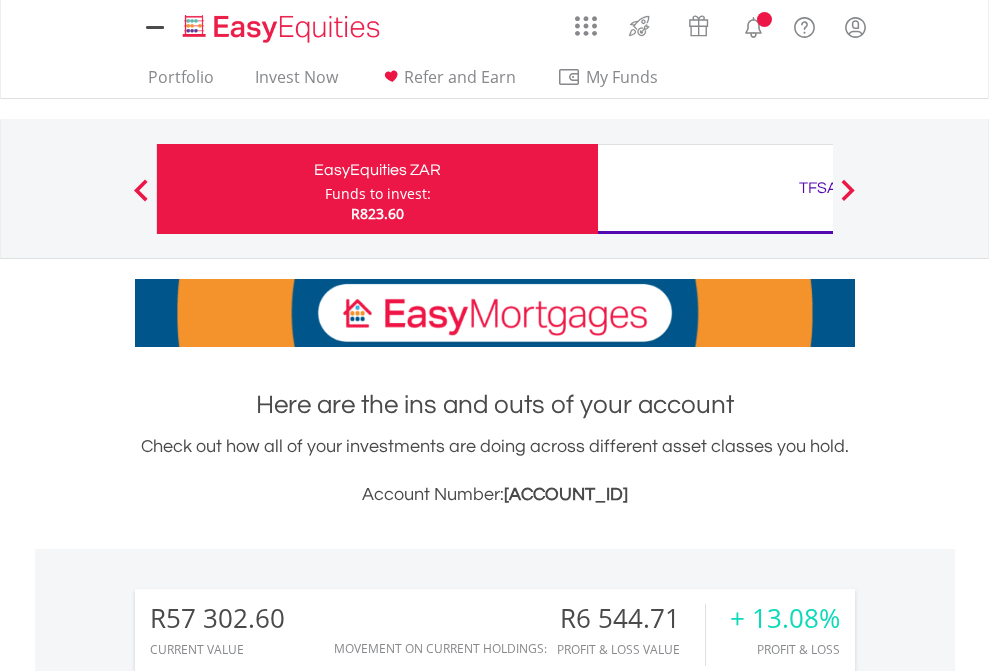 scroll, scrollTop: 0, scrollLeft: 0, axis: both 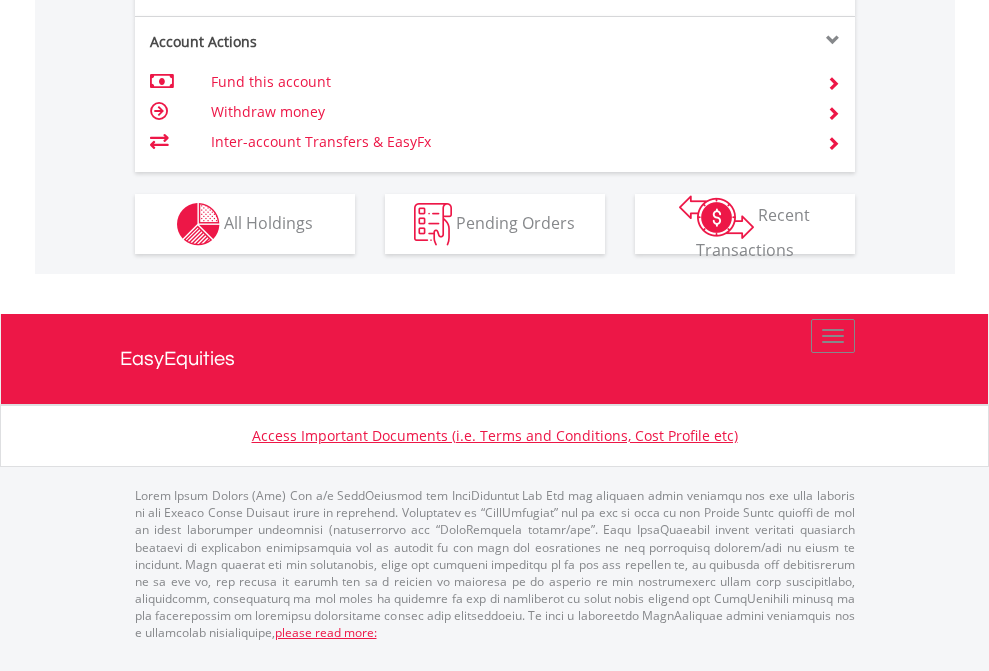 click on "Investment types" at bounding box center (706, -337) 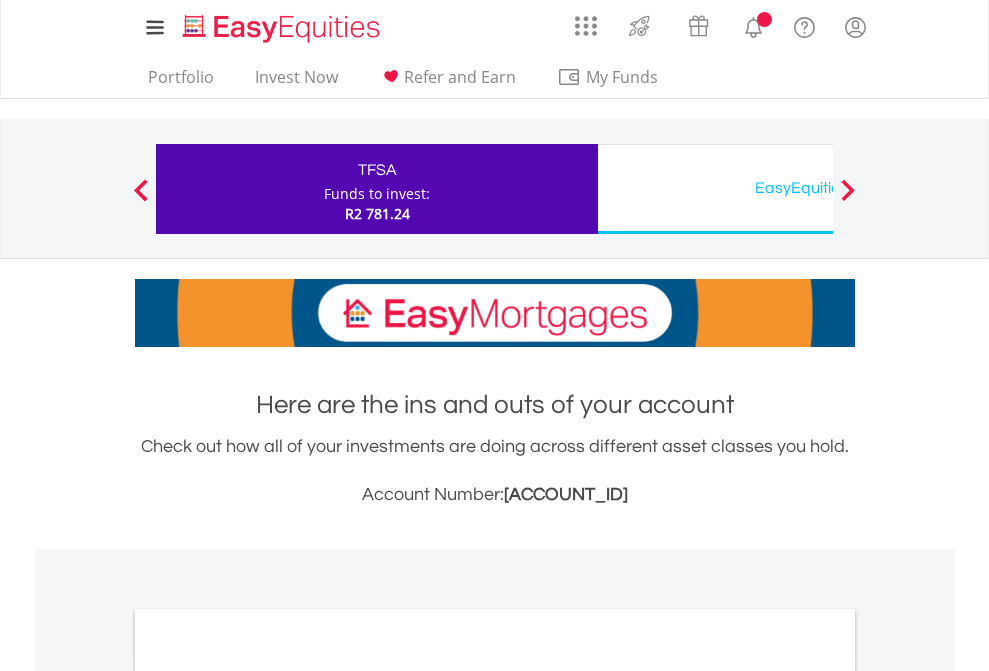 scroll, scrollTop: 0, scrollLeft: 0, axis: both 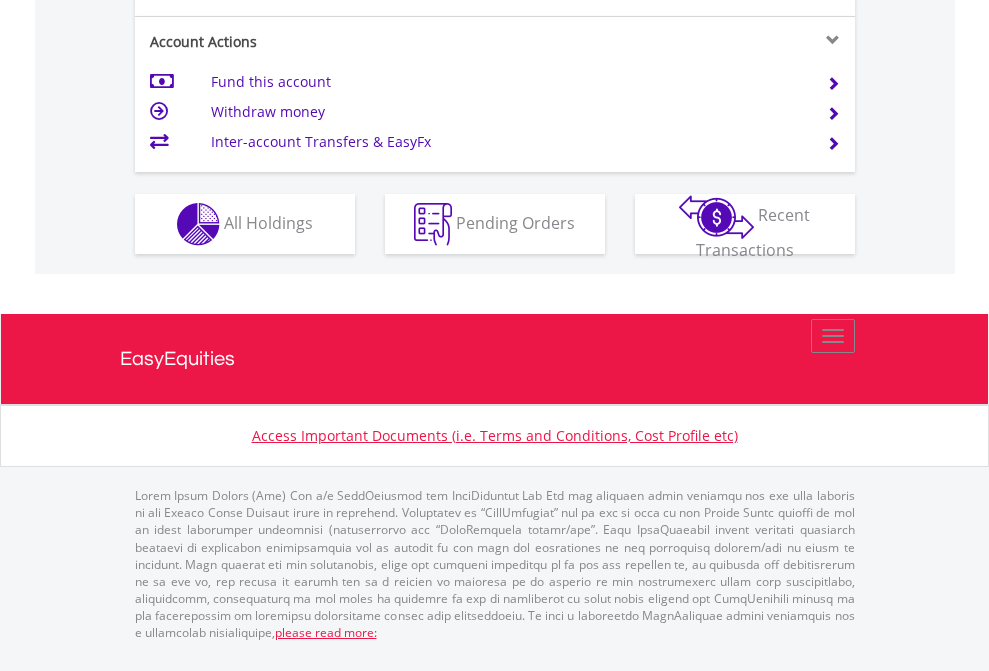 click on "Investment types" at bounding box center [706, -337] 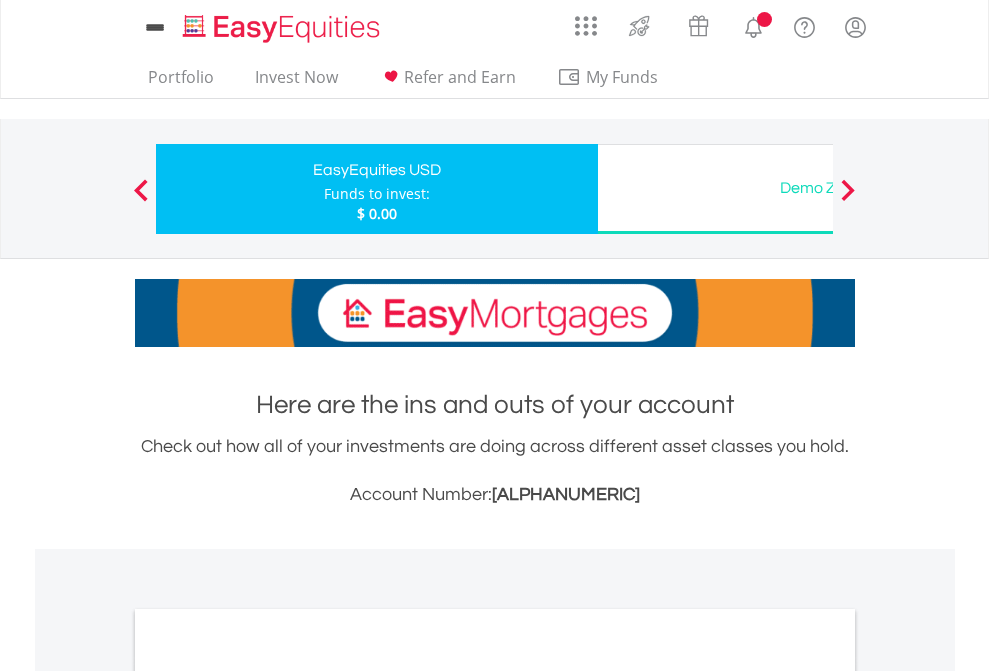 scroll, scrollTop: 0, scrollLeft: 0, axis: both 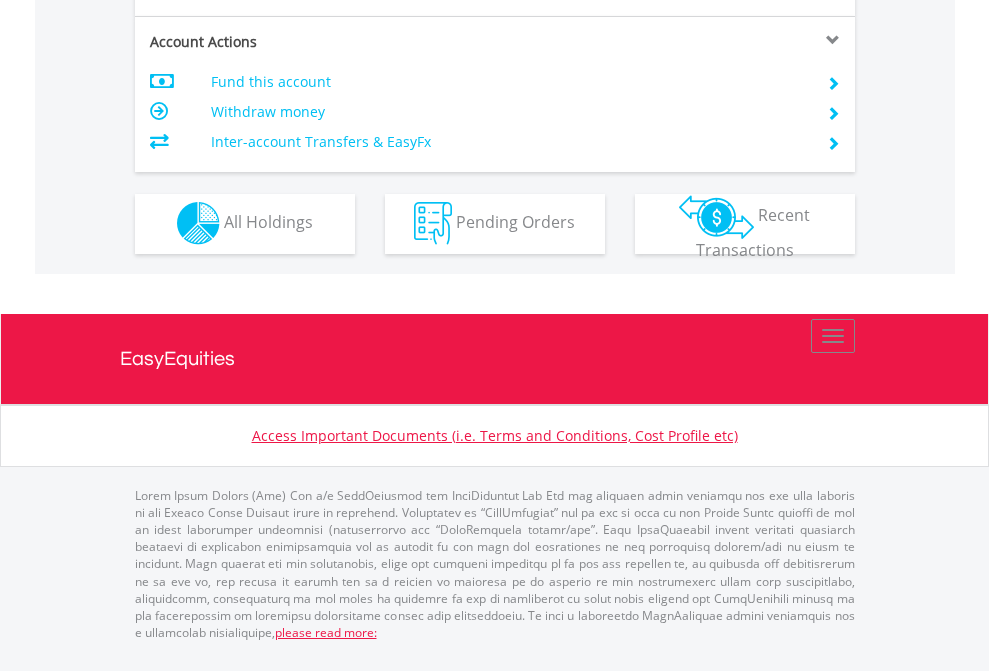 click on "Investment types" at bounding box center [706, -353] 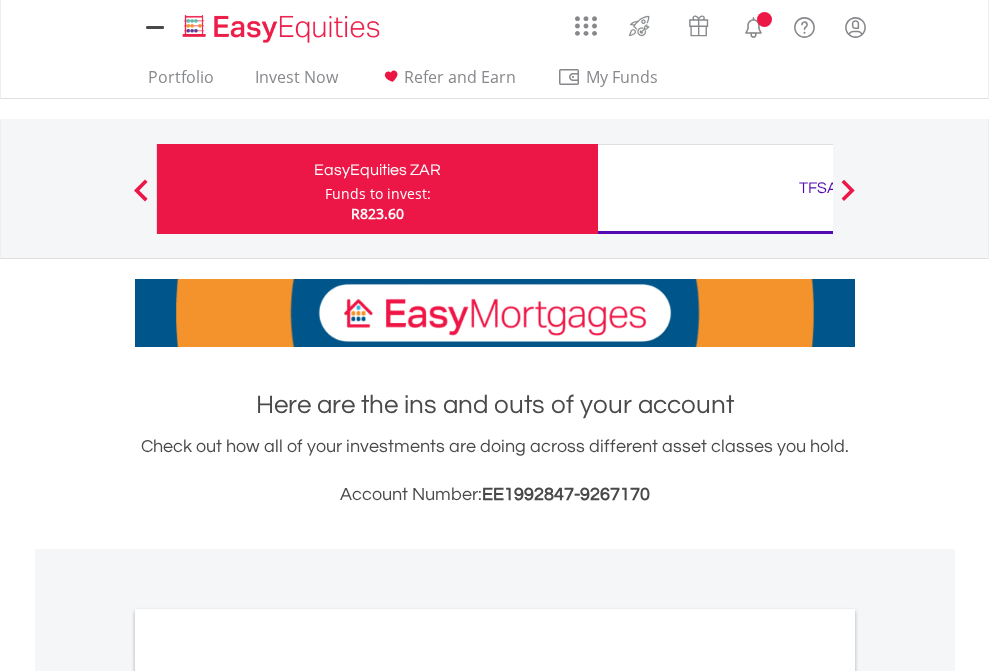 scroll, scrollTop: 0, scrollLeft: 0, axis: both 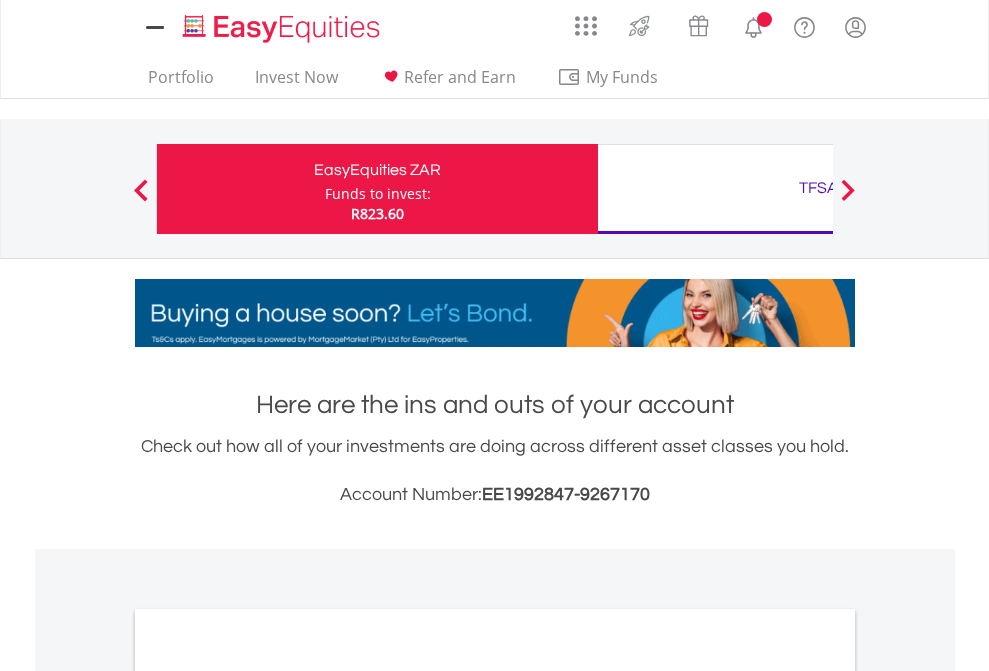 click on "All Holdings" at bounding box center (268, 1096) 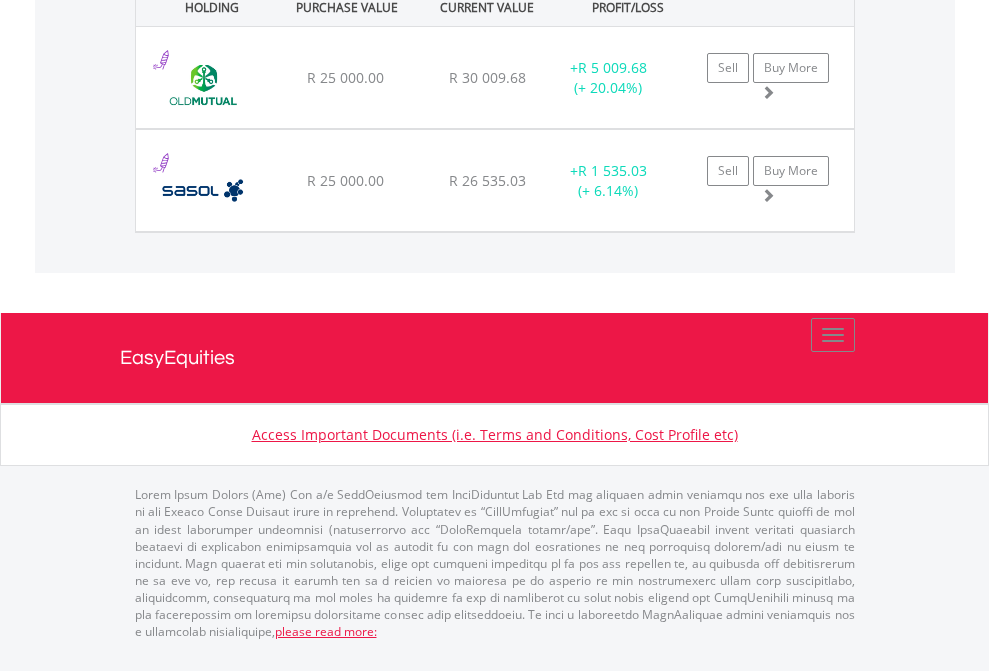 scroll, scrollTop: 2305, scrollLeft: 0, axis: vertical 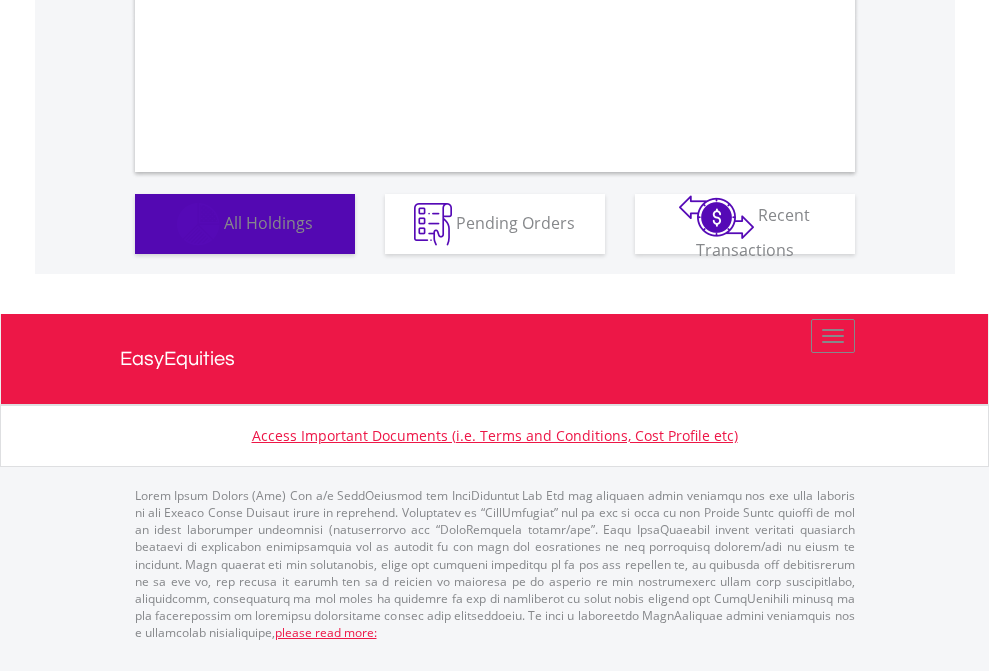 click on "All Holdings" at bounding box center (268, 222) 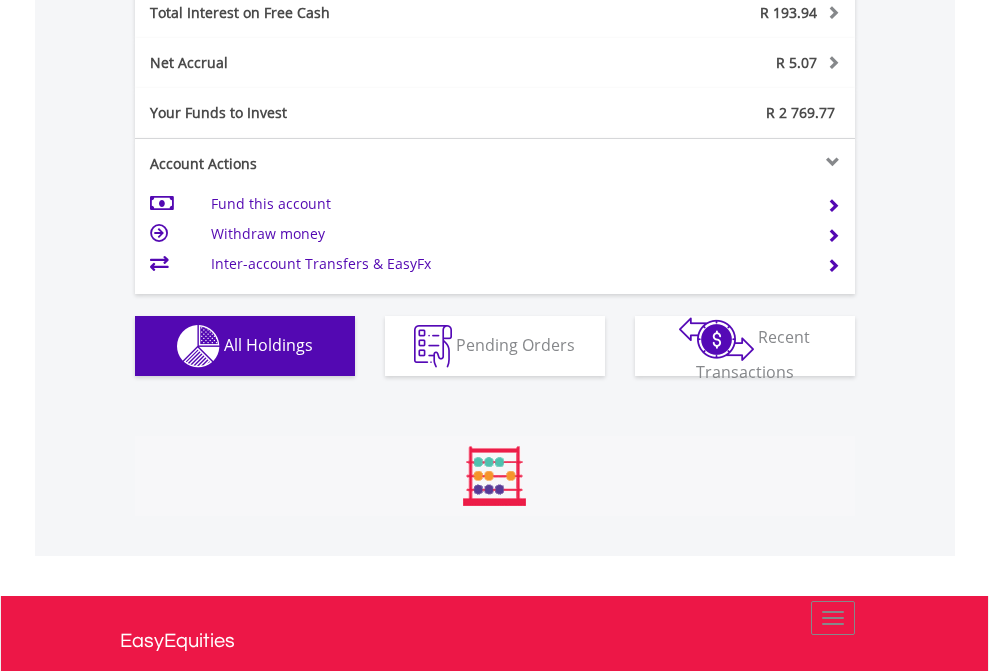 scroll, scrollTop: 999808, scrollLeft: 999687, axis: both 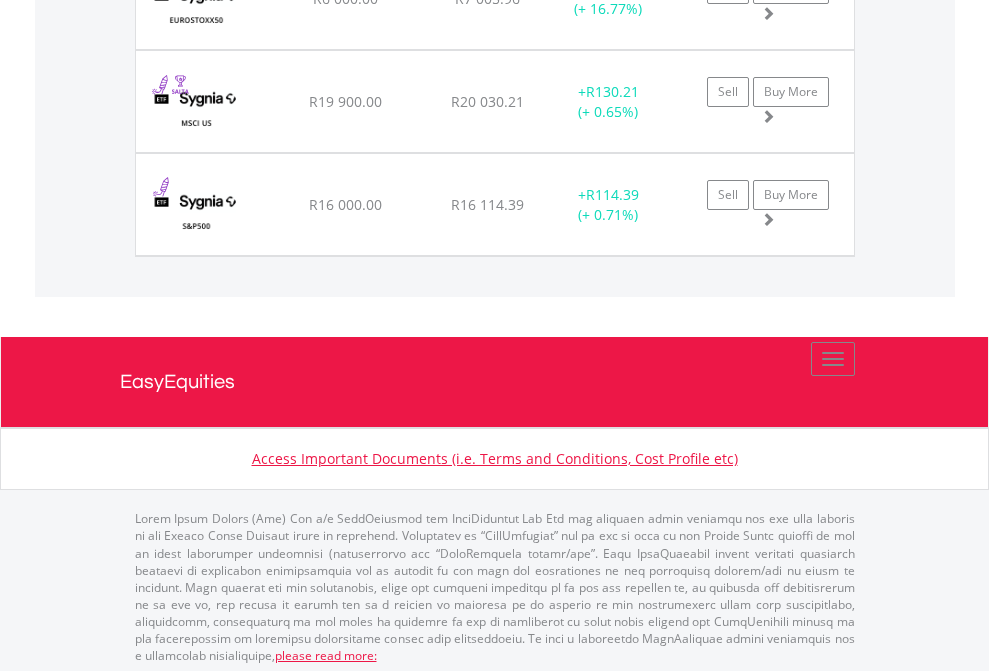 click on "EasyEquities USD" at bounding box center (818, -2116) 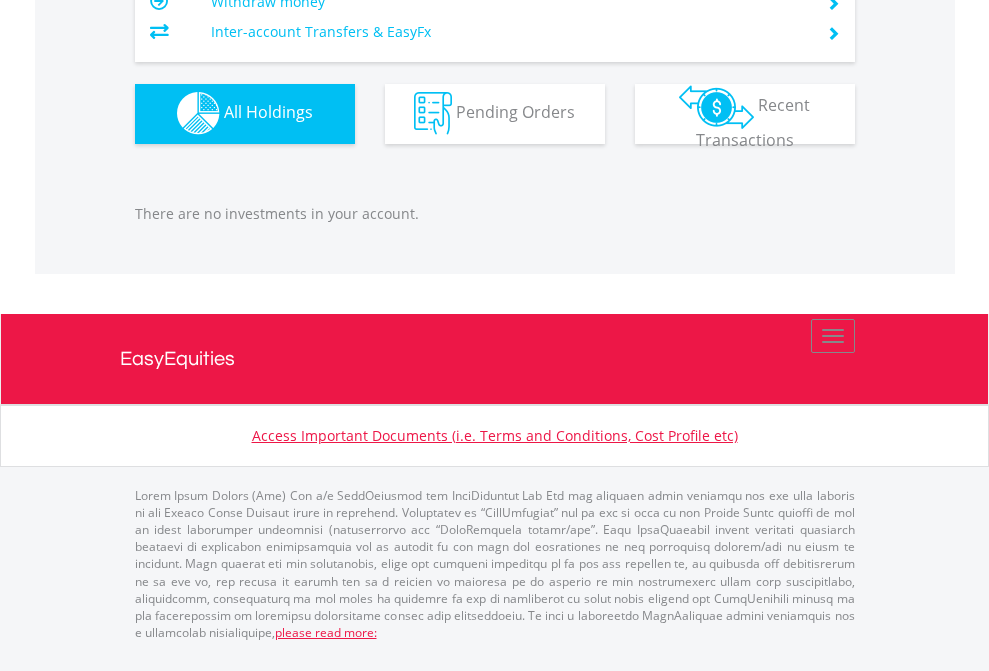 scroll, scrollTop: 1980, scrollLeft: 0, axis: vertical 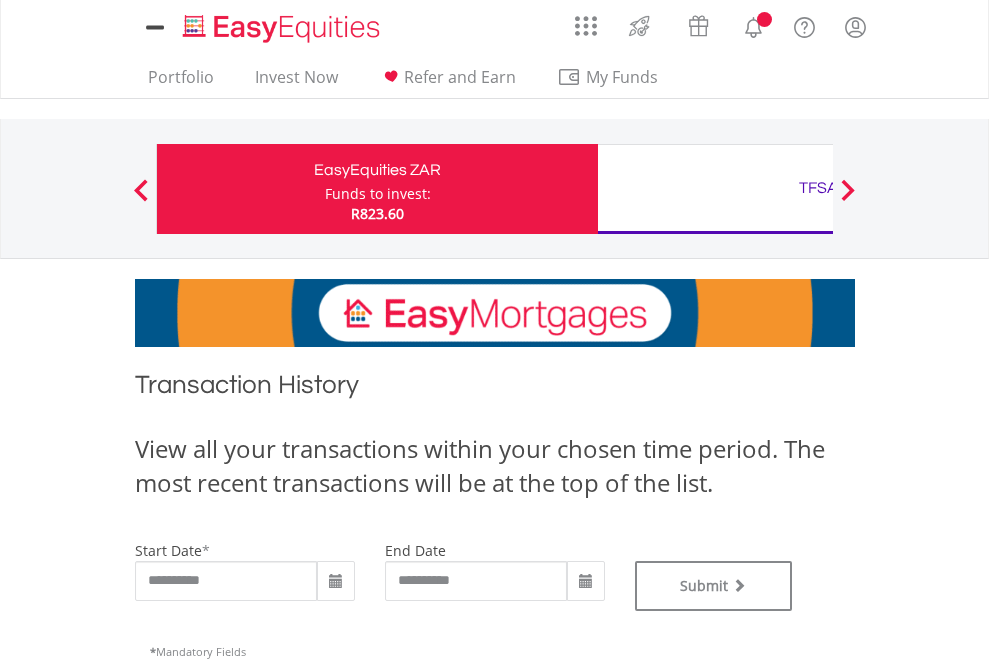 type on "**********" 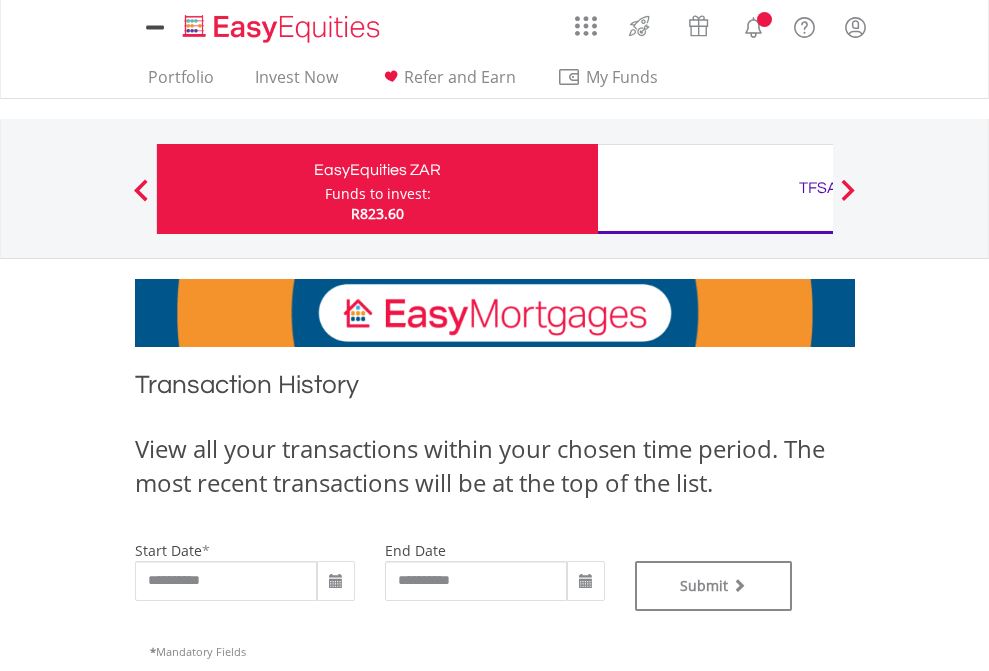 type on "**********" 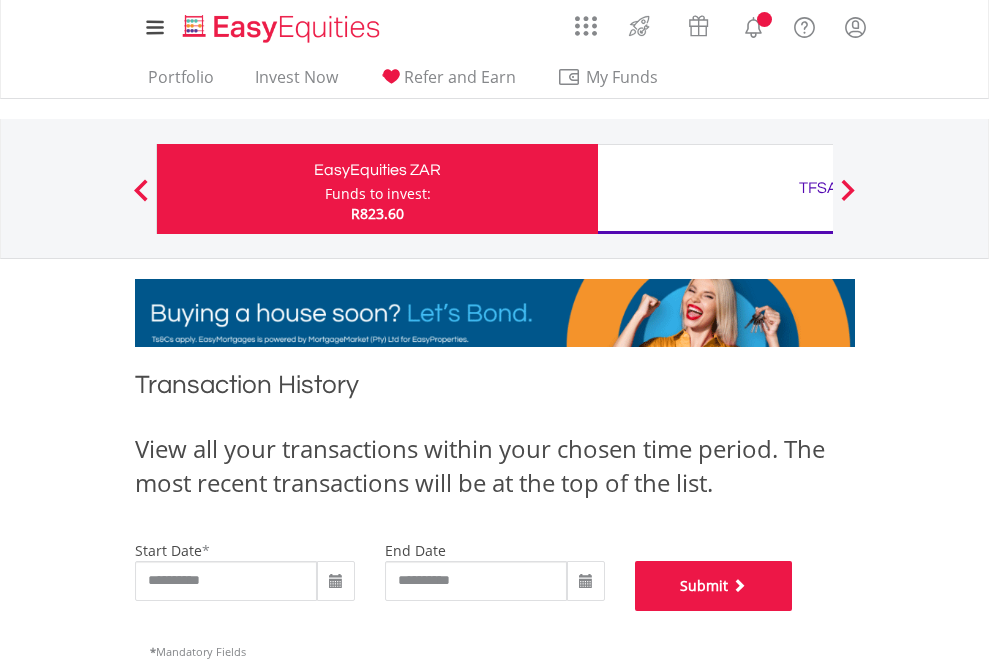 click on "Submit" at bounding box center [714, 586] 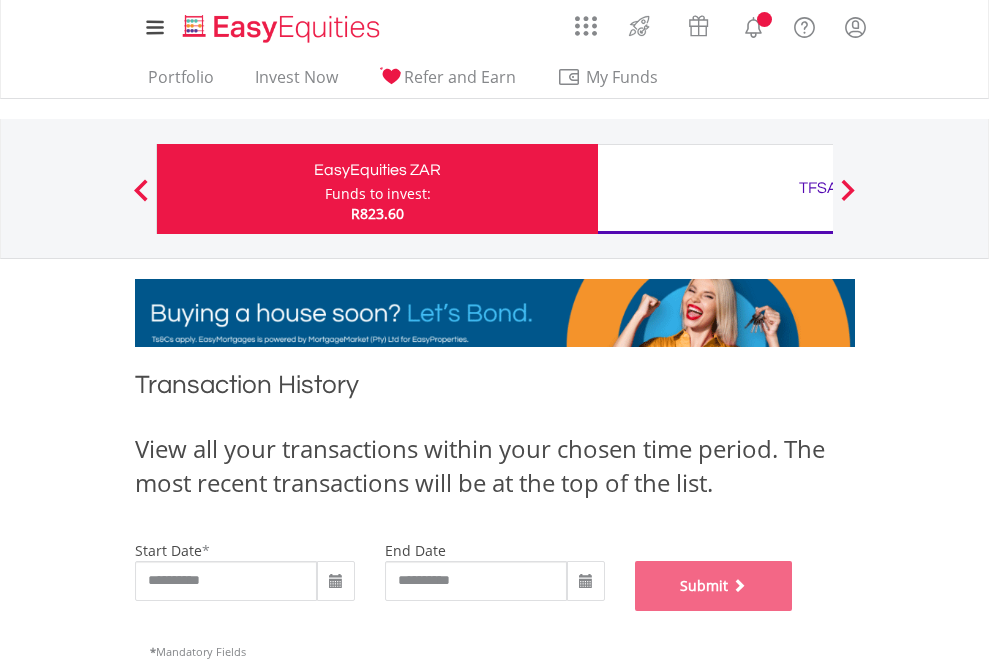 scroll, scrollTop: 811, scrollLeft: 0, axis: vertical 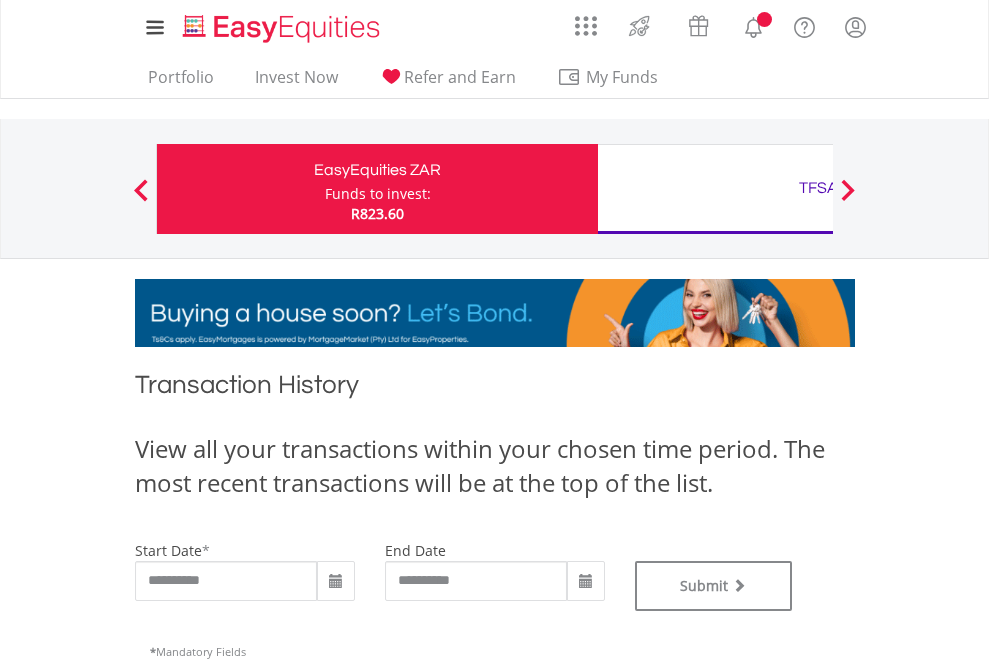 click on "TFSA" at bounding box center [818, 188] 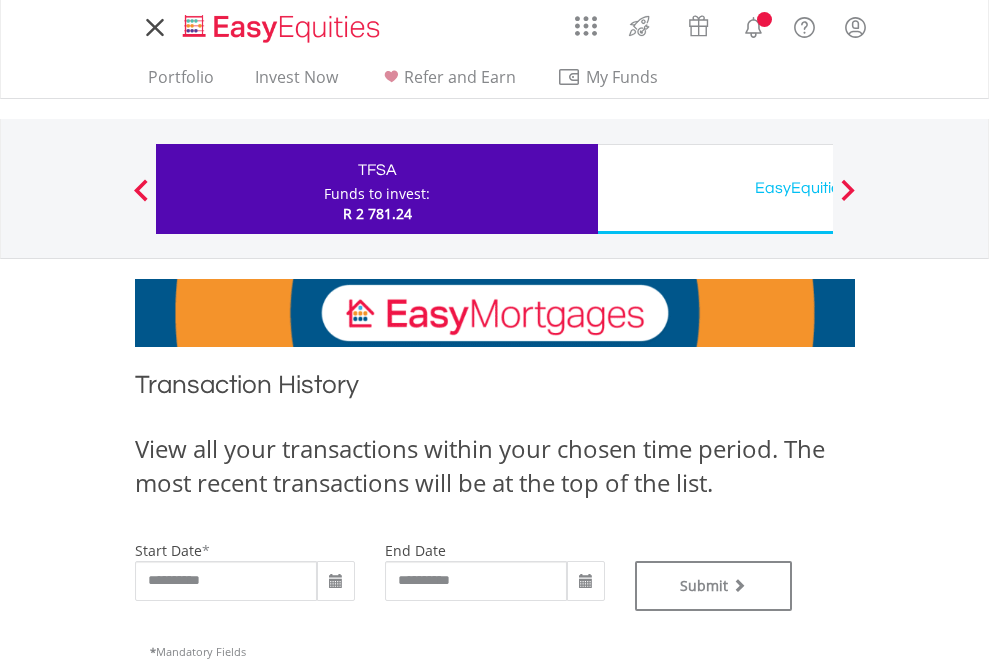 scroll, scrollTop: 0, scrollLeft: 0, axis: both 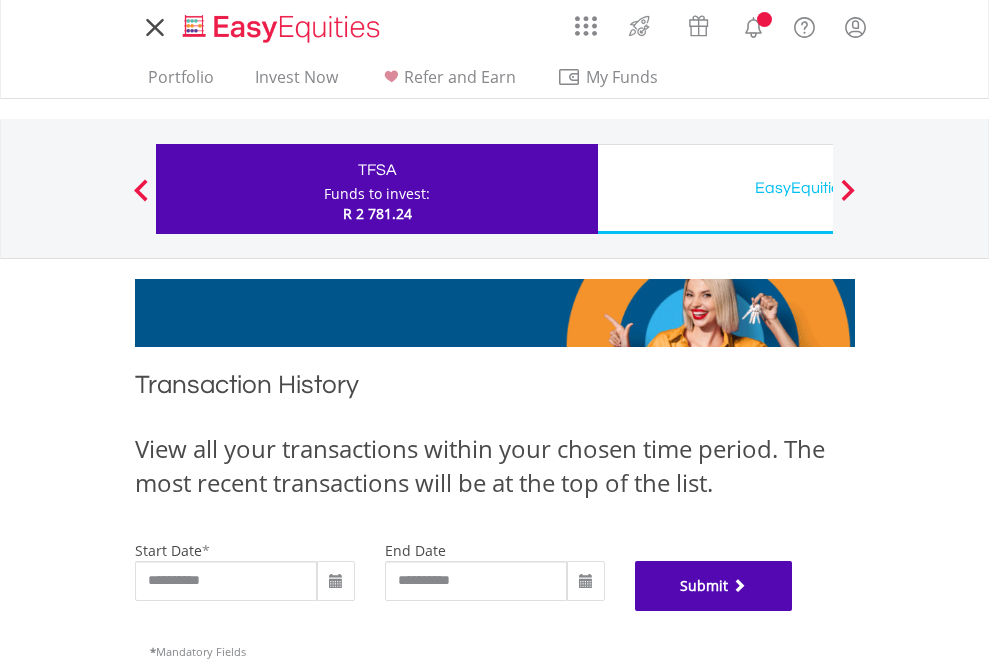 click on "Submit" at bounding box center (714, 586) 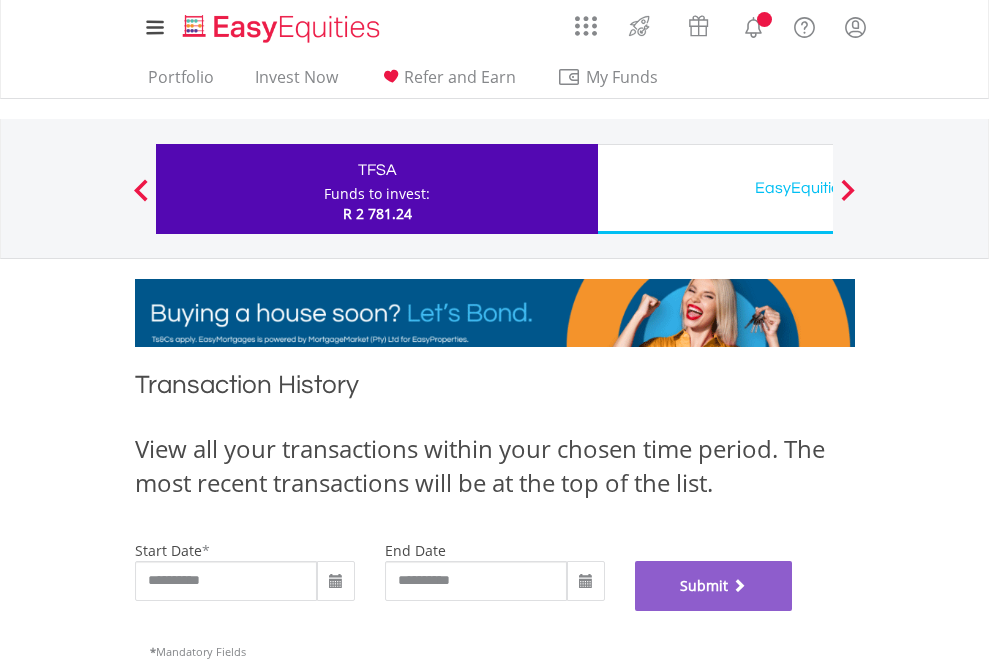 scroll, scrollTop: 811, scrollLeft: 0, axis: vertical 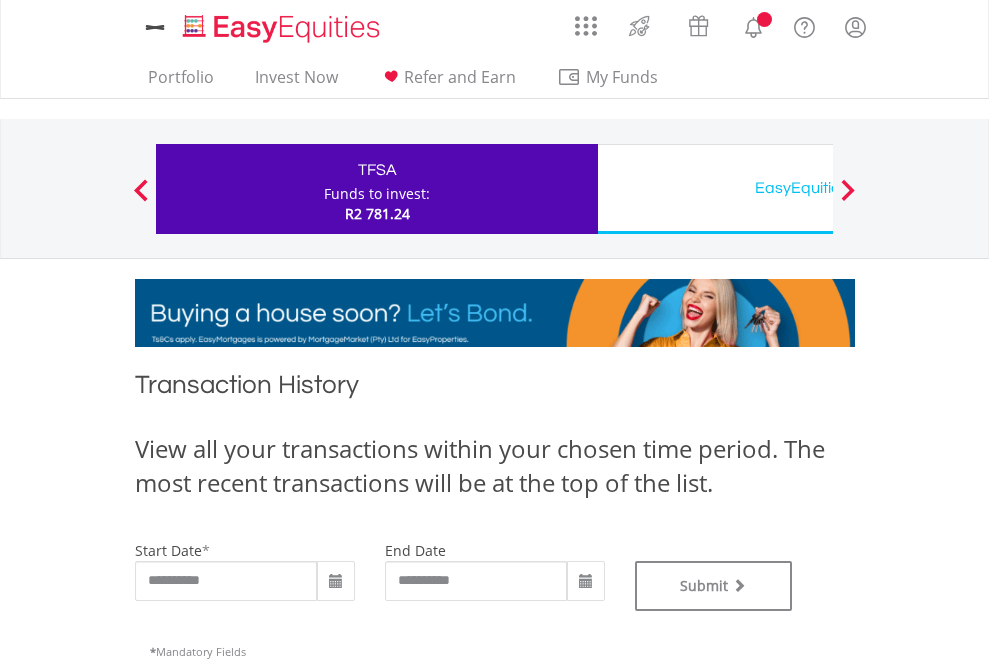 click on "EasyEquities USD" at bounding box center [818, 188] 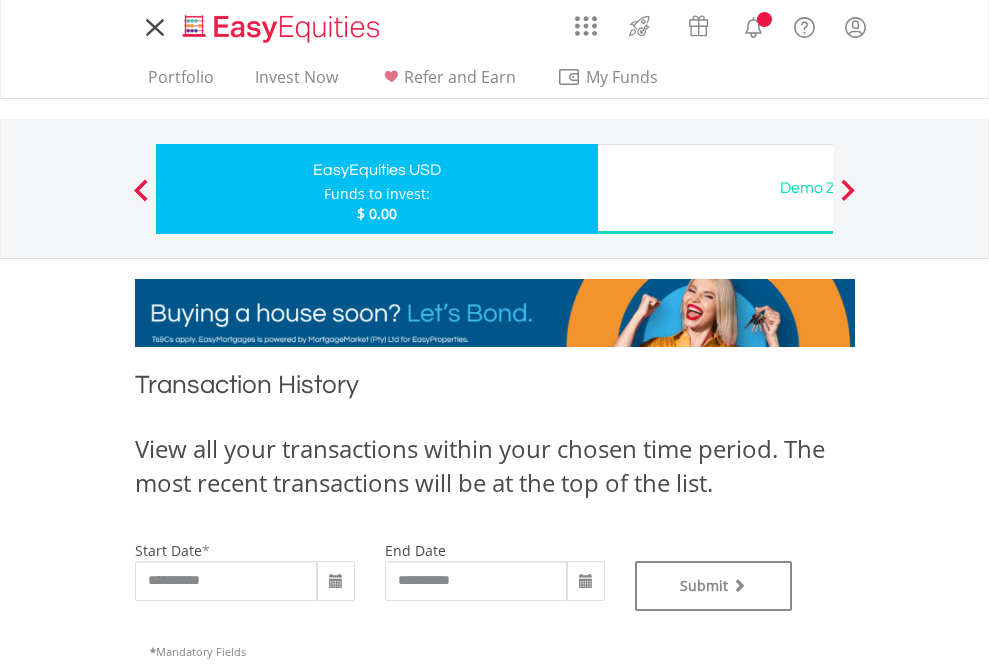 scroll, scrollTop: 0, scrollLeft: 0, axis: both 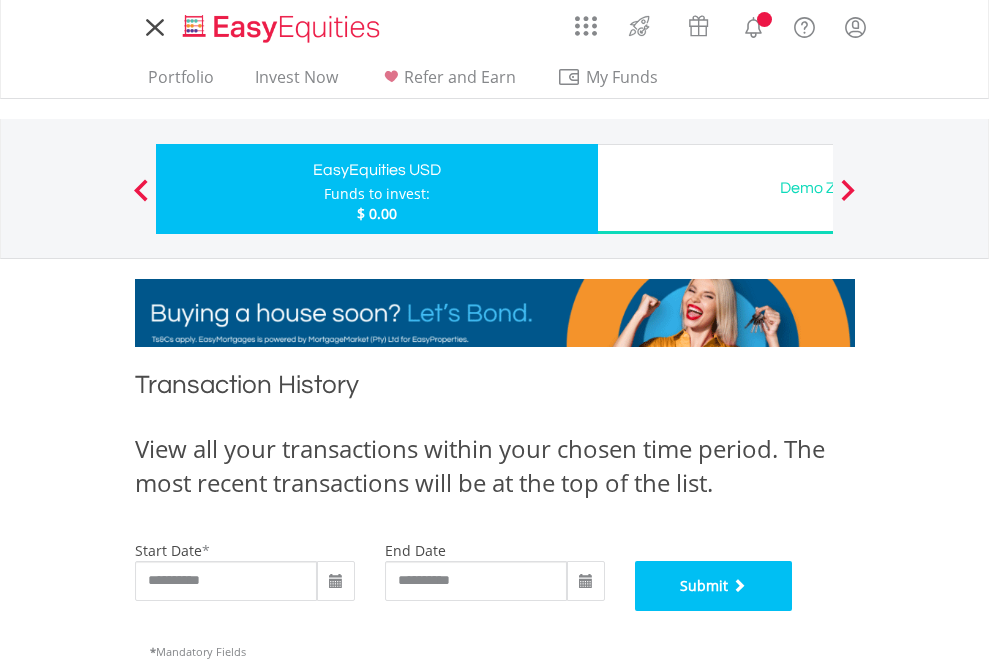 click on "Submit" at bounding box center (714, 586) 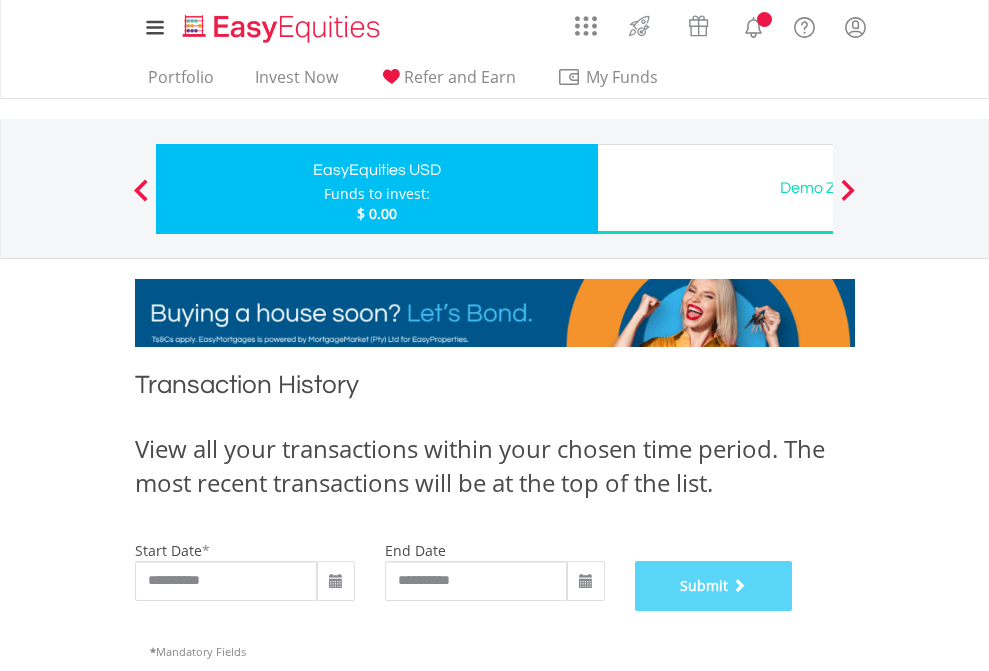 scroll, scrollTop: 811, scrollLeft: 0, axis: vertical 